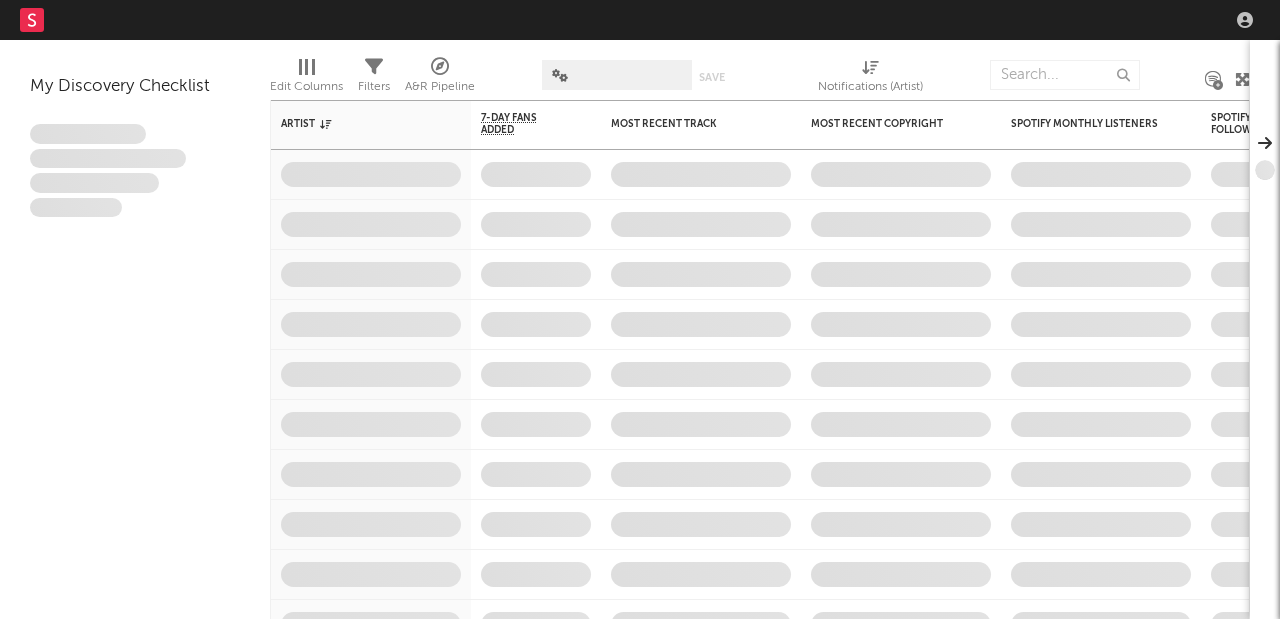 scroll, scrollTop: 0, scrollLeft: 0, axis: both 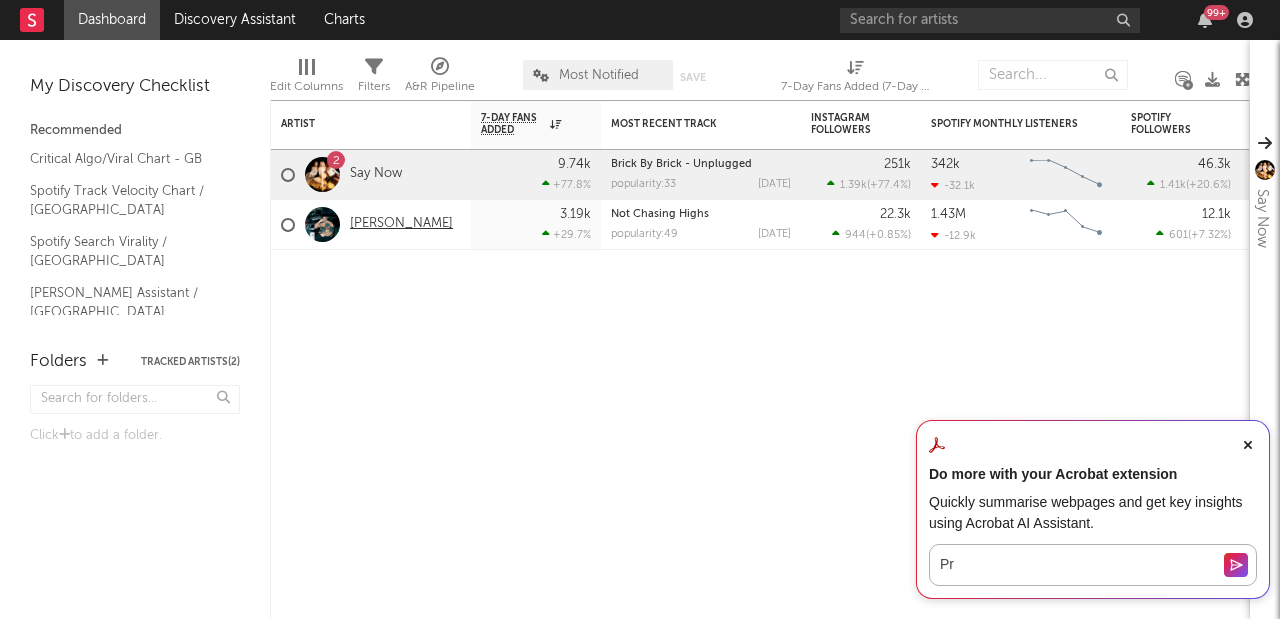 click on "[PERSON_NAME]" at bounding box center (401, 224) 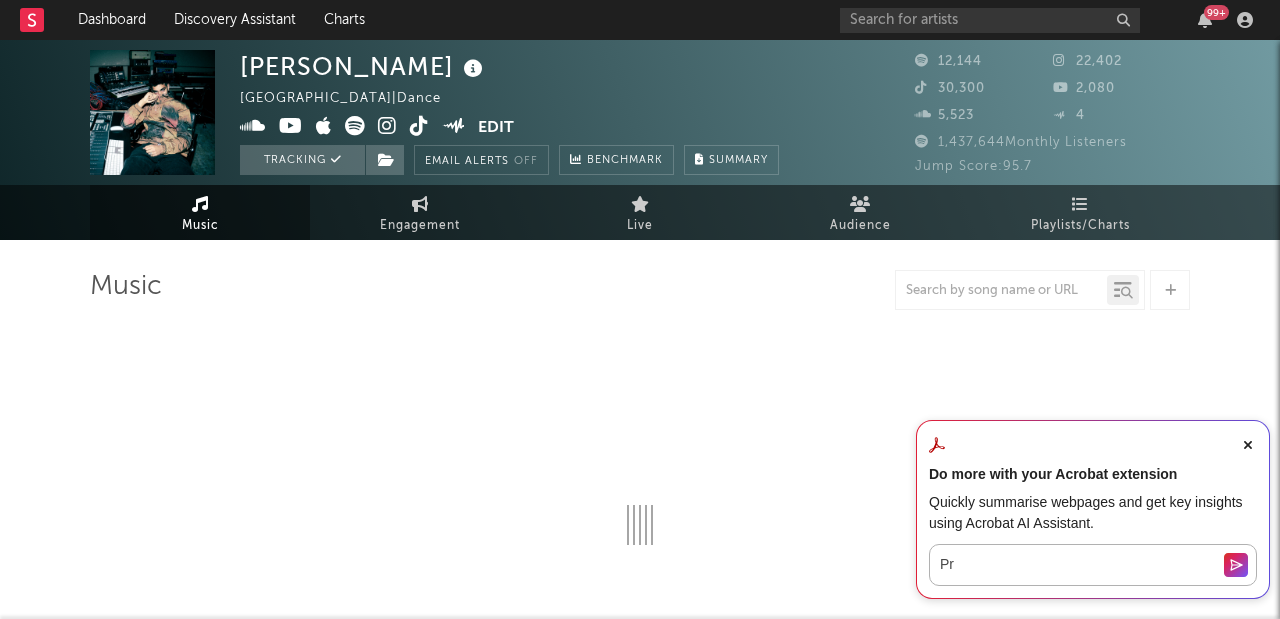 select on "6m" 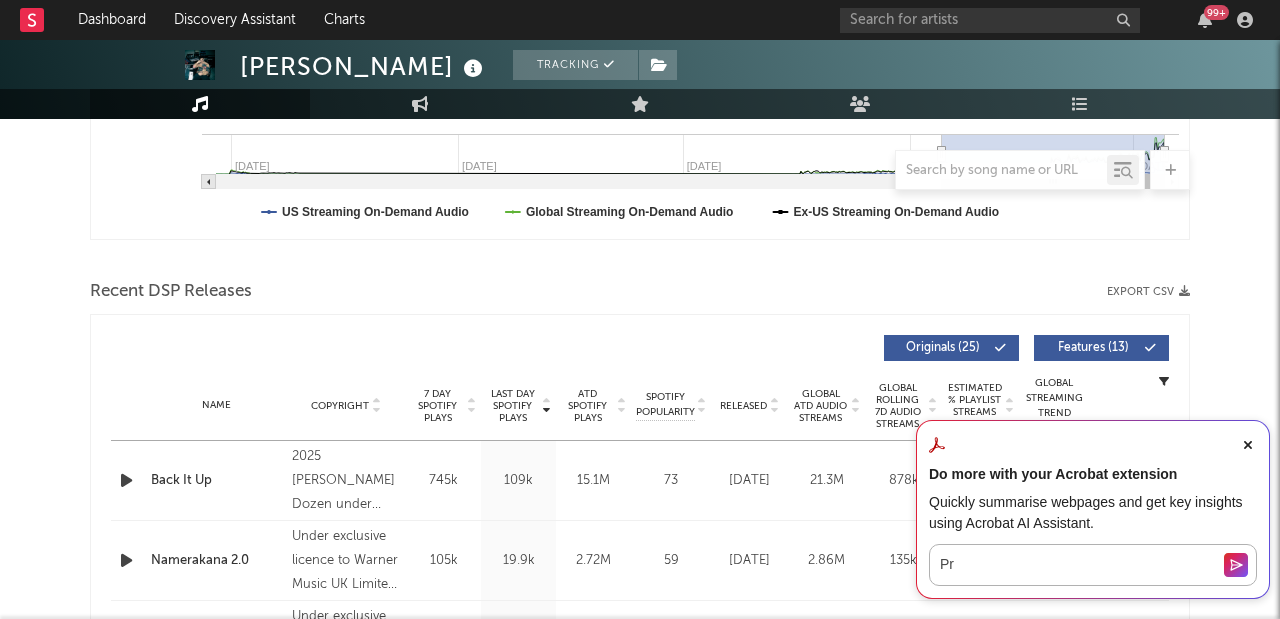 scroll, scrollTop: 0, scrollLeft: 0, axis: both 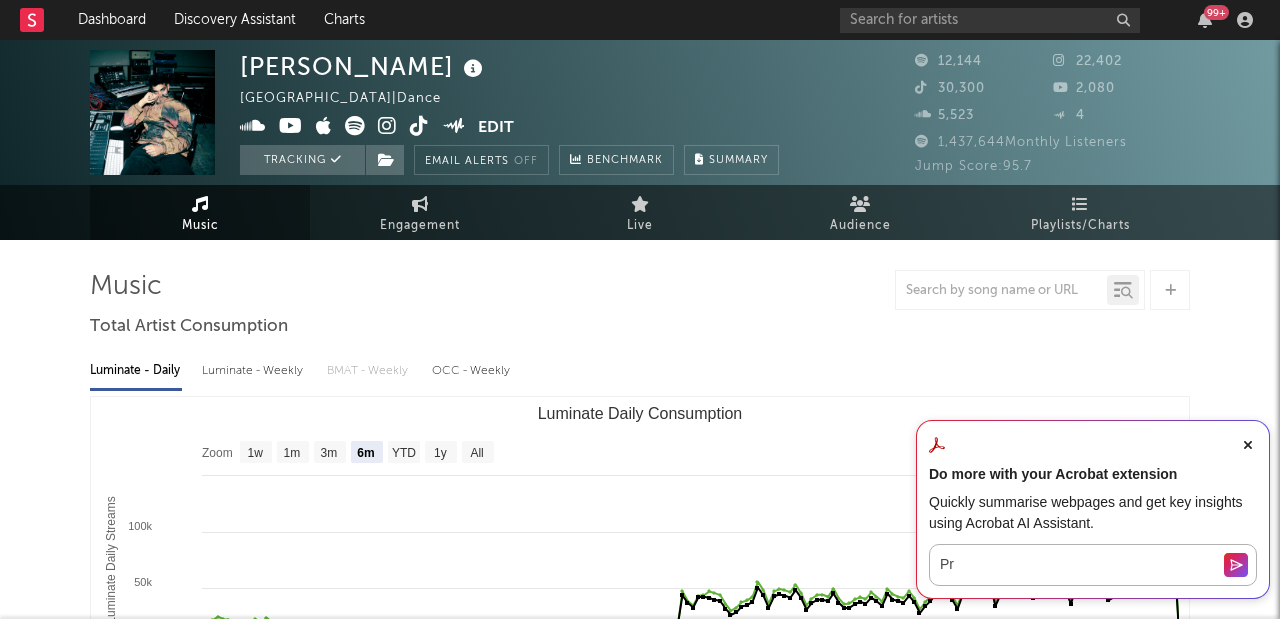 click 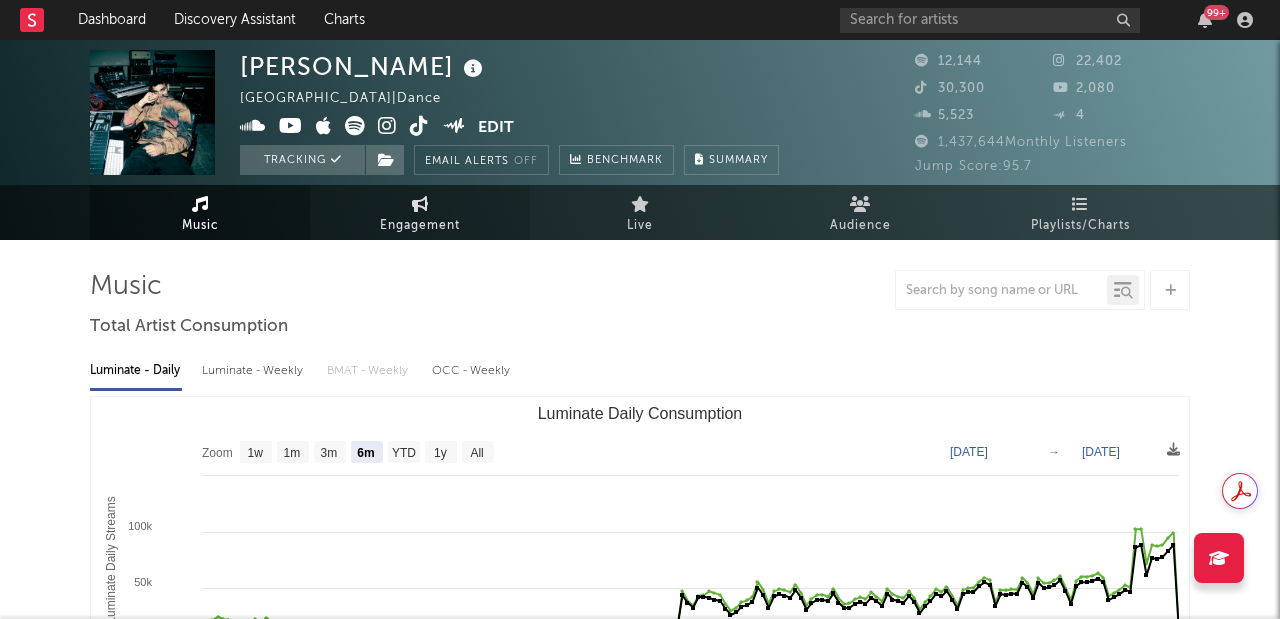 click on "Engagement" at bounding box center (420, 226) 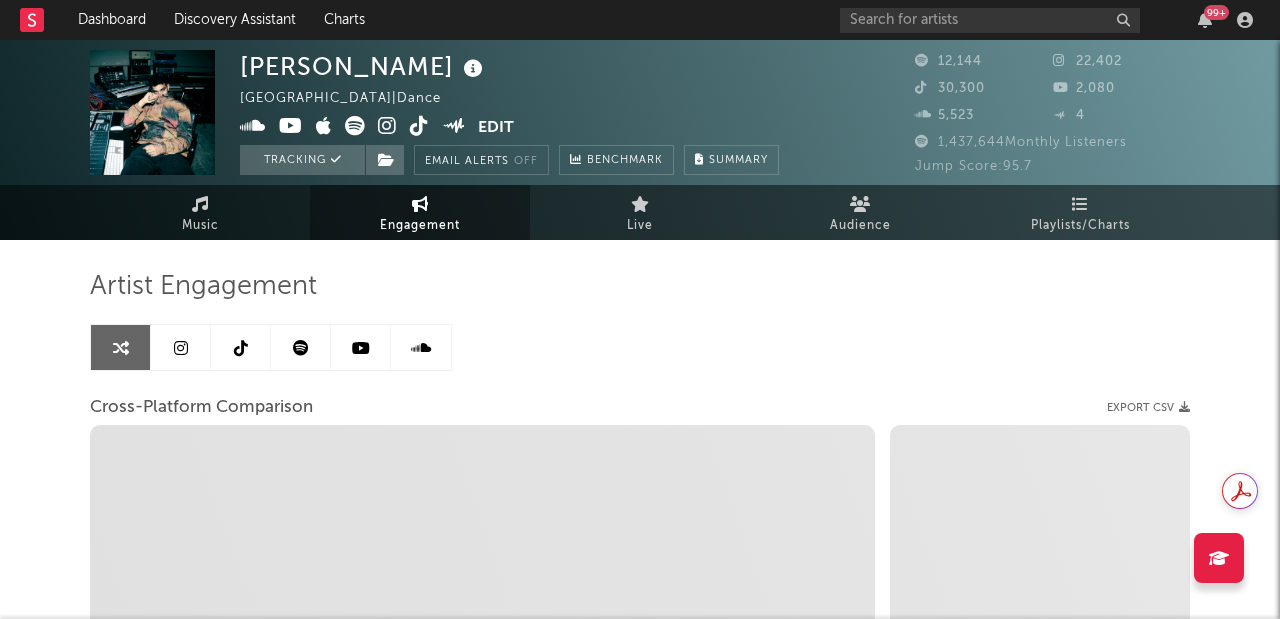 click at bounding box center [181, 347] 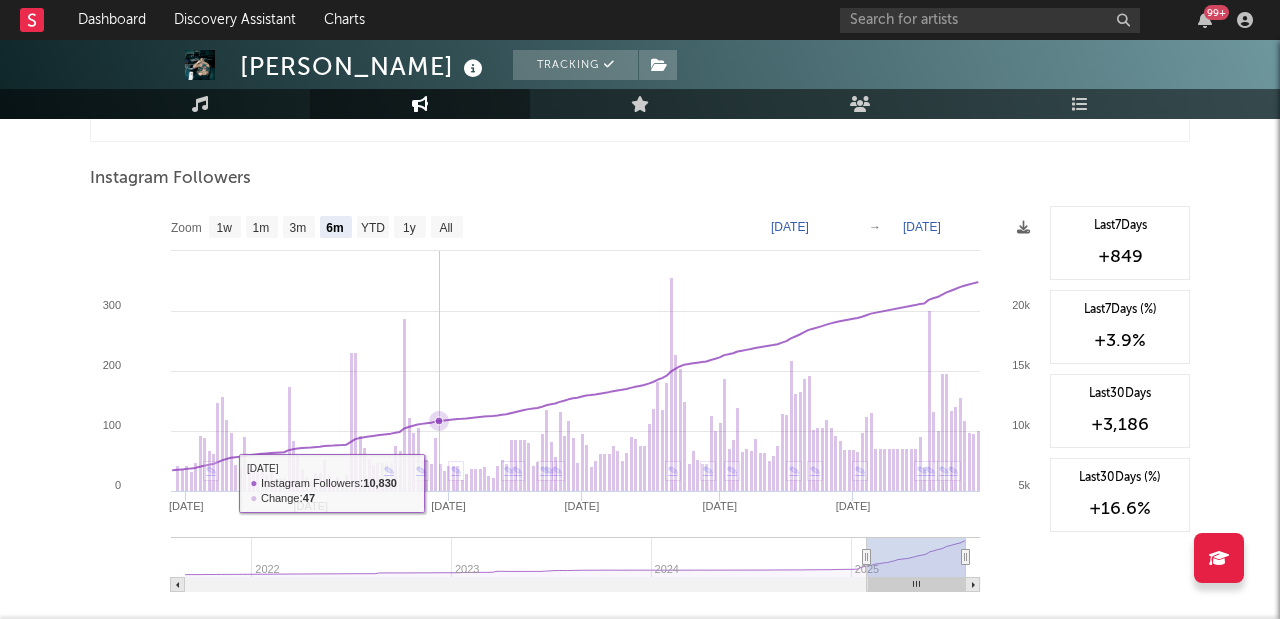 scroll, scrollTop: 2035, scrollLeft: 0, axis: vertical 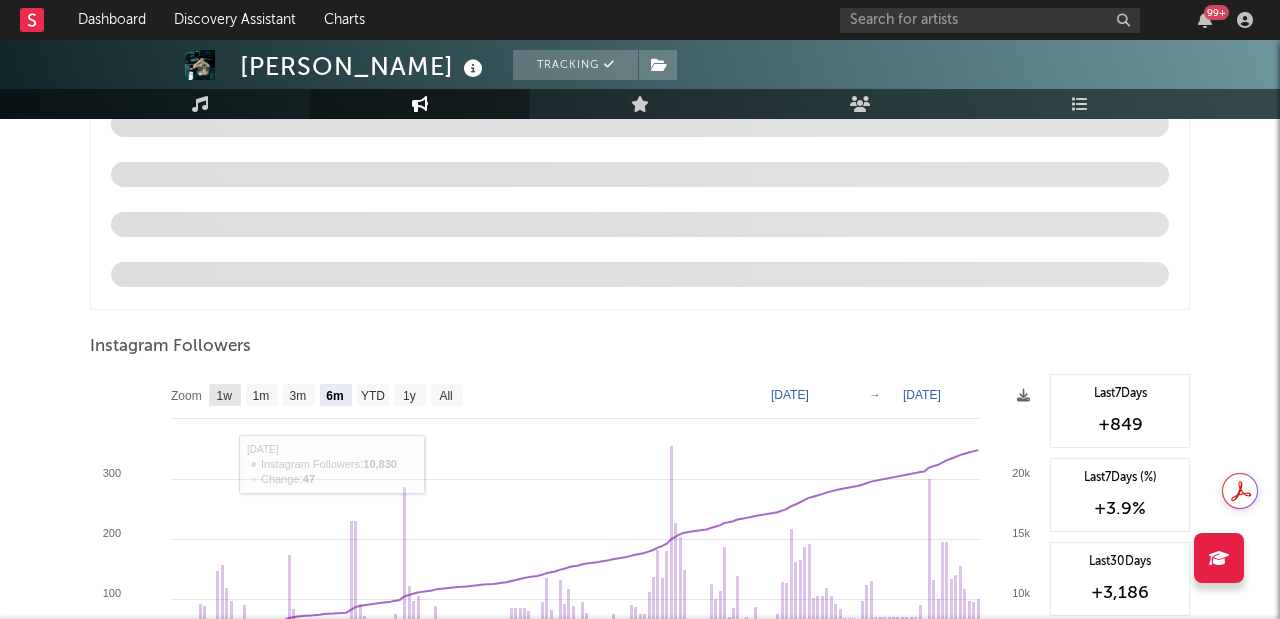 click on "1w" 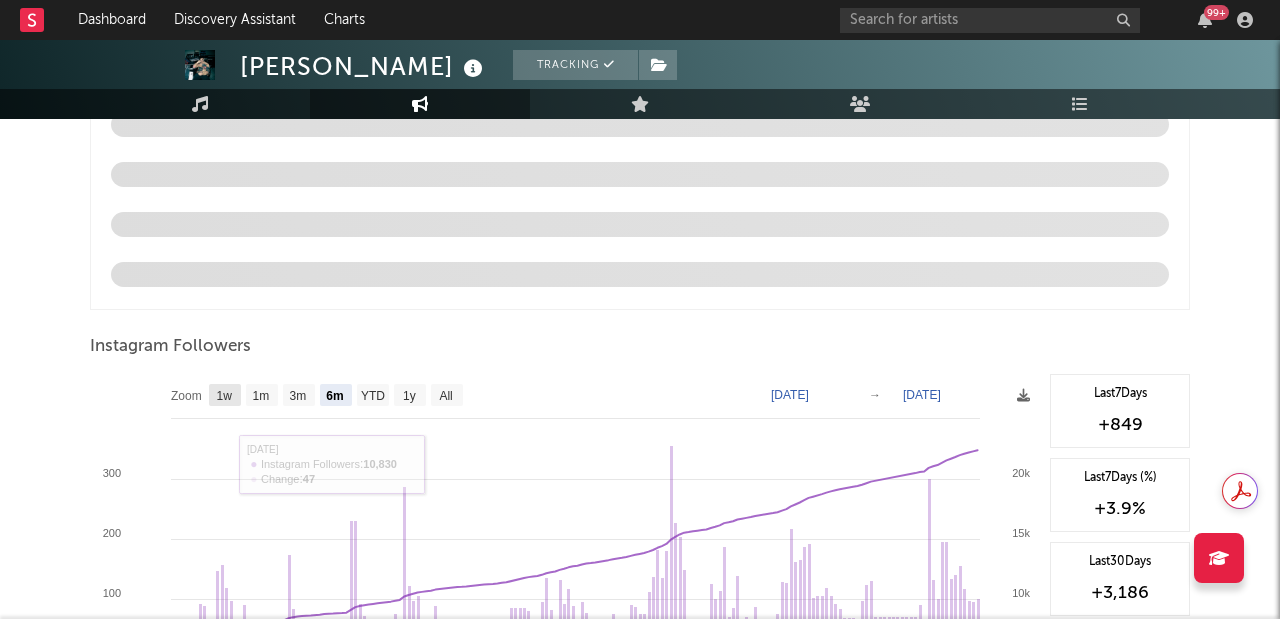 select on "1w" 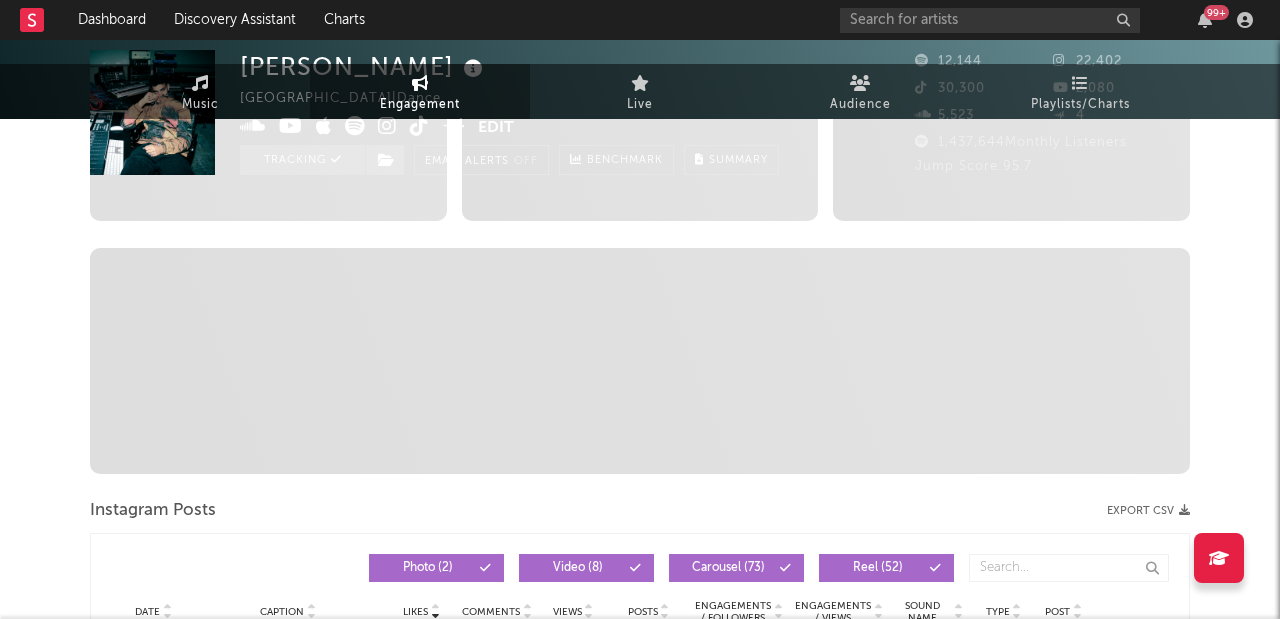 scroll, scrollTop: 0, scrollLeft: 0, axis: both 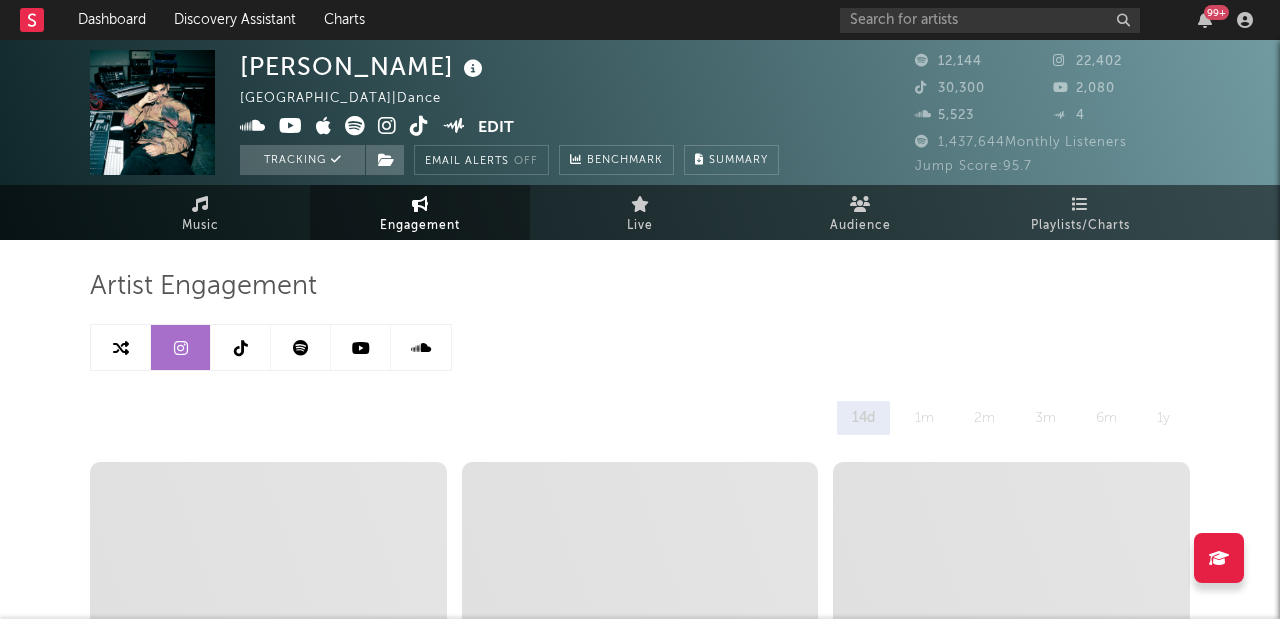 click at bounding box center [241, 347] 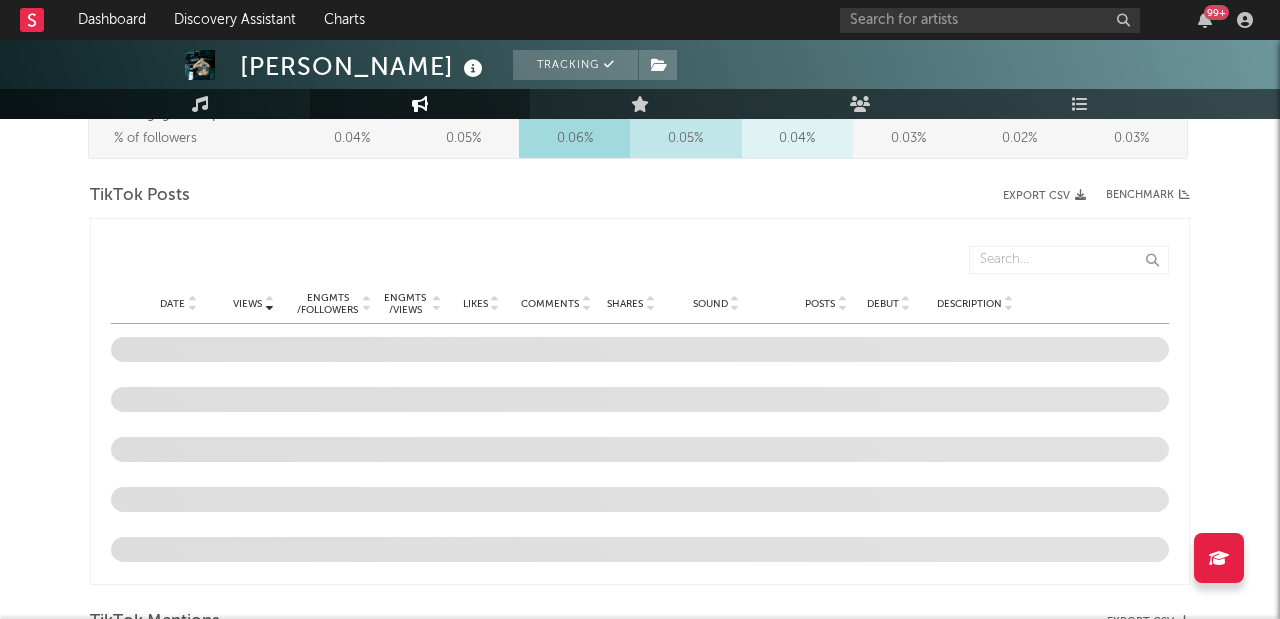 select on "6m" 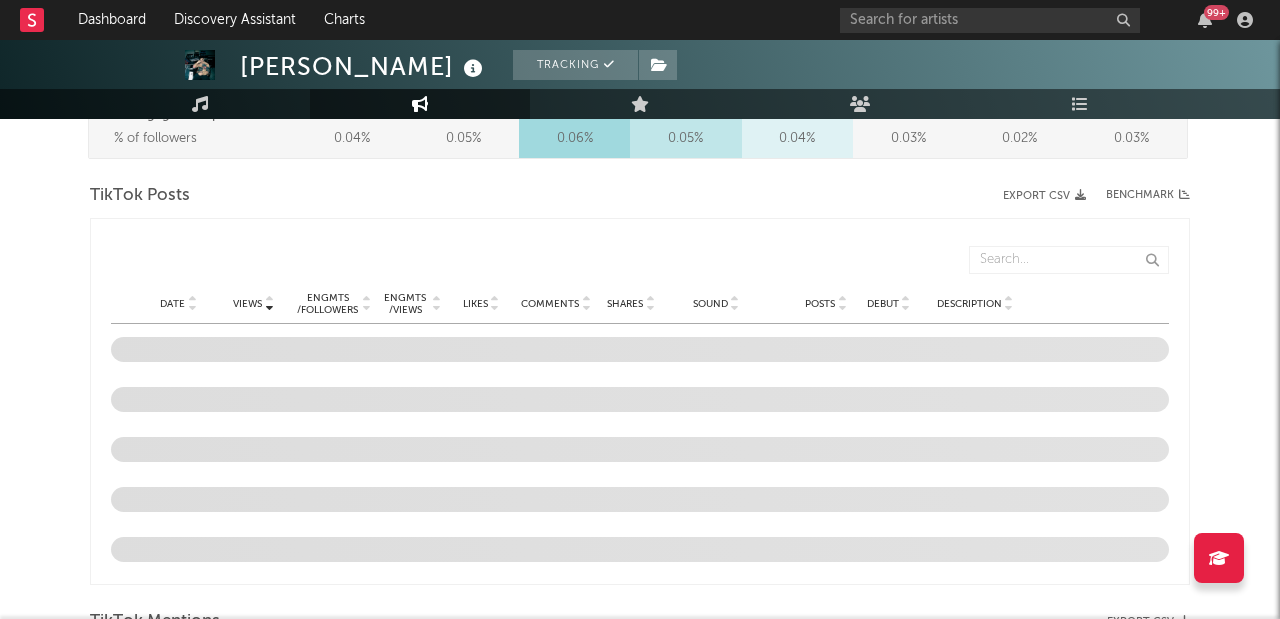 select on "6m" 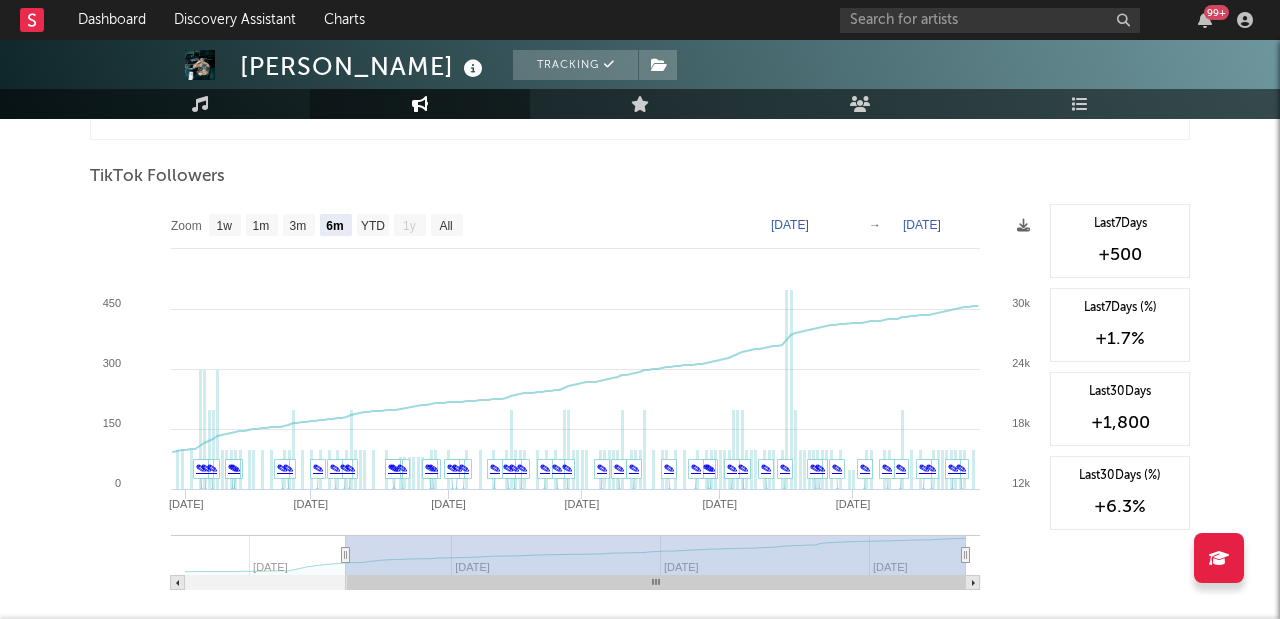 scroll, scrollTop: 1795, scrollLeft: 0, axis: vertical 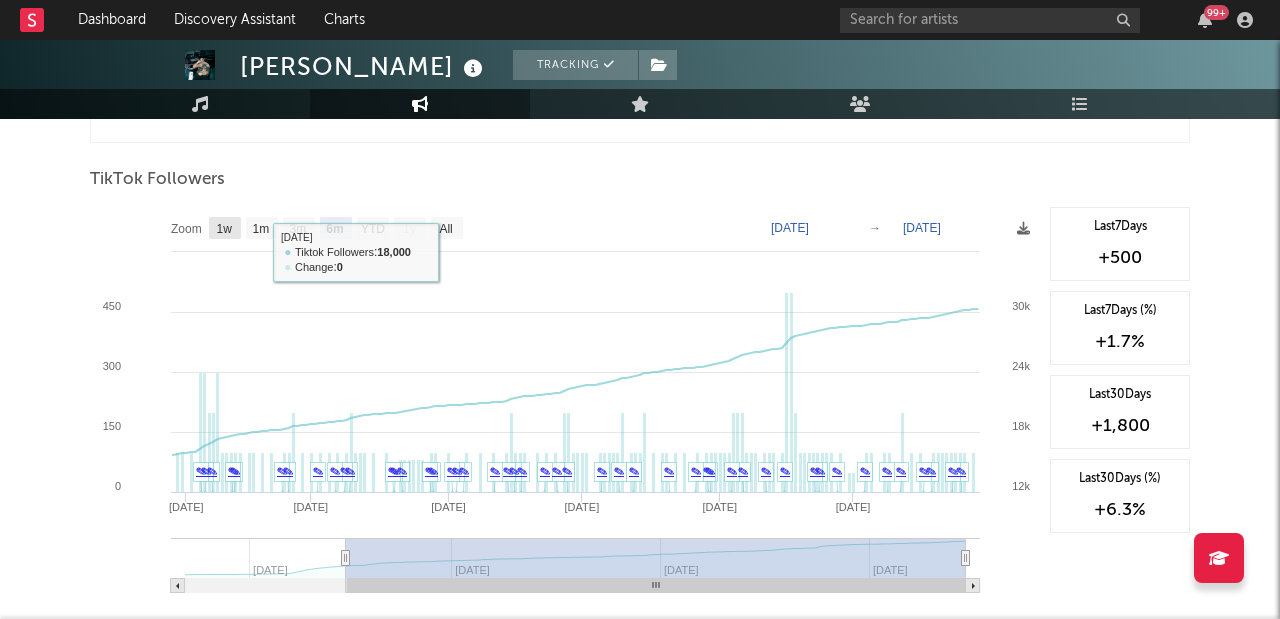 click on "1w" 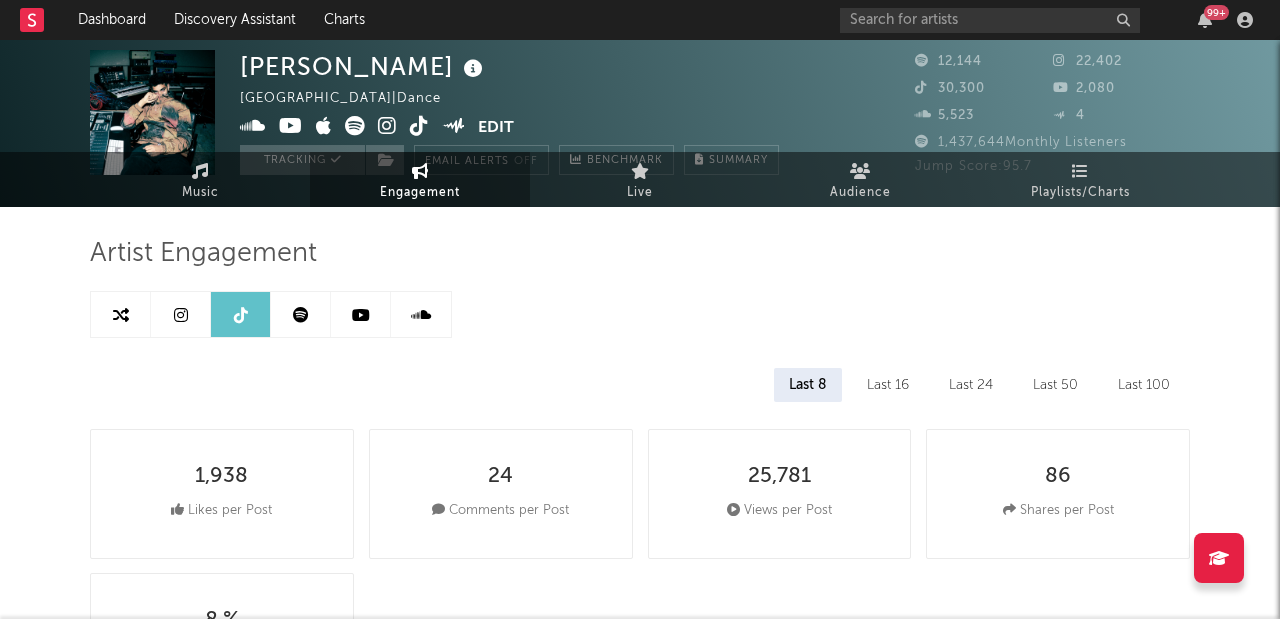 scroll, scrollTop: 0, scrollLeft: 0, axis: both 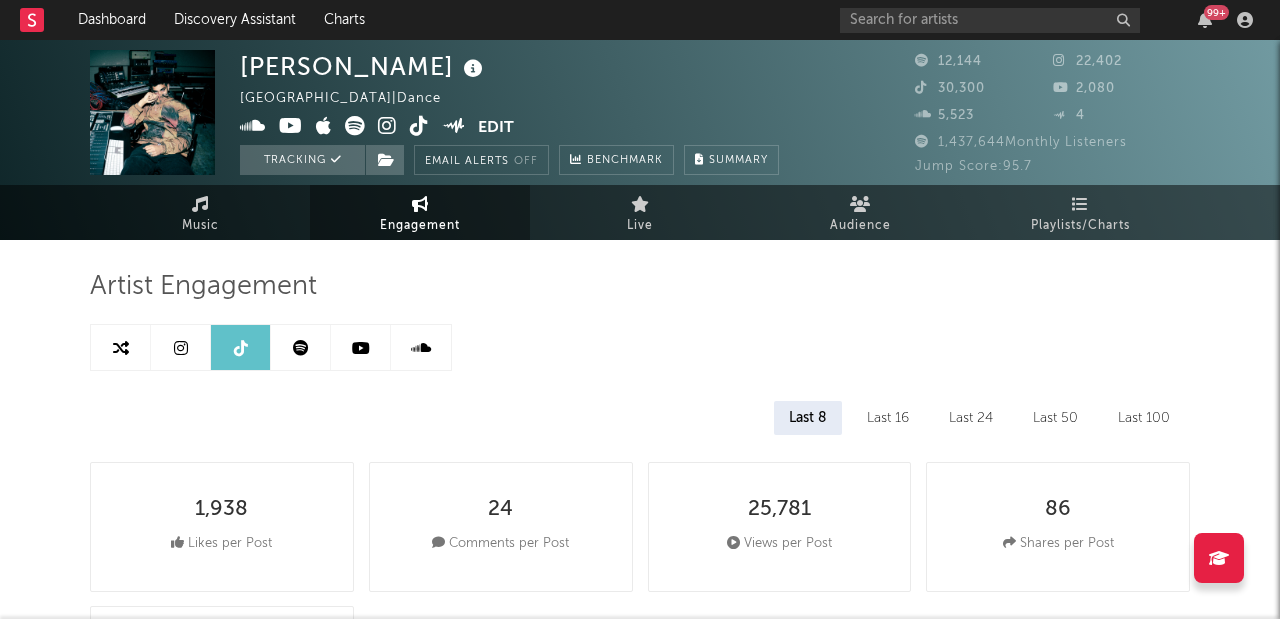 click at bounding box center [361, 348] 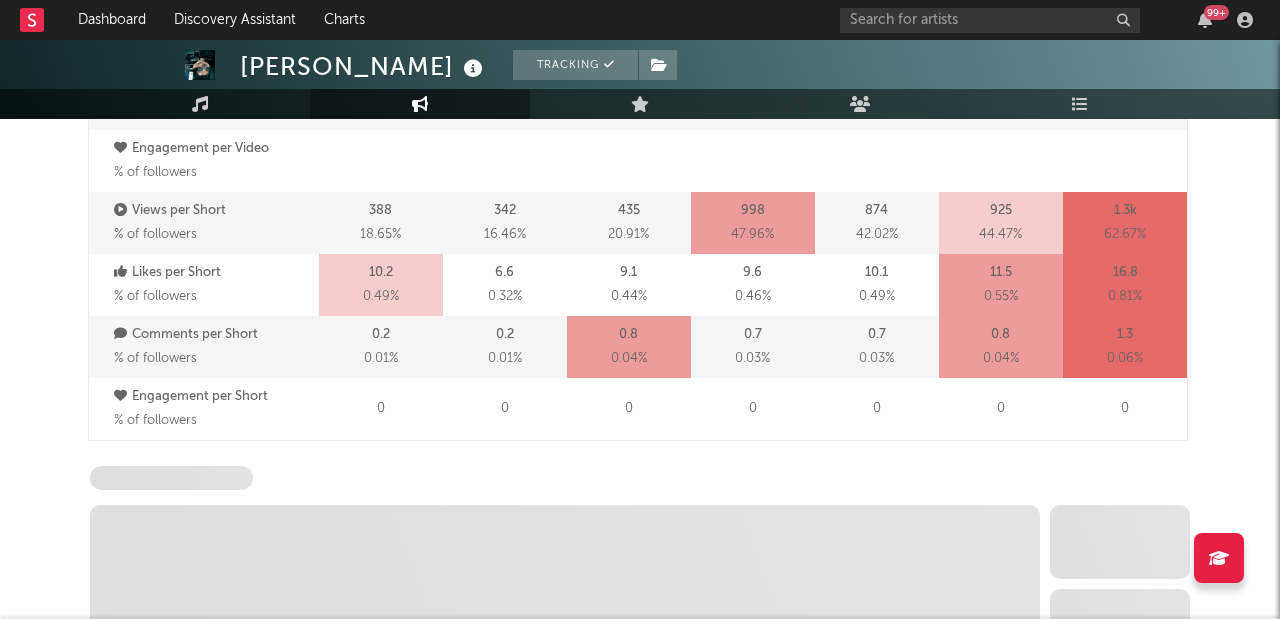 select on "6m" 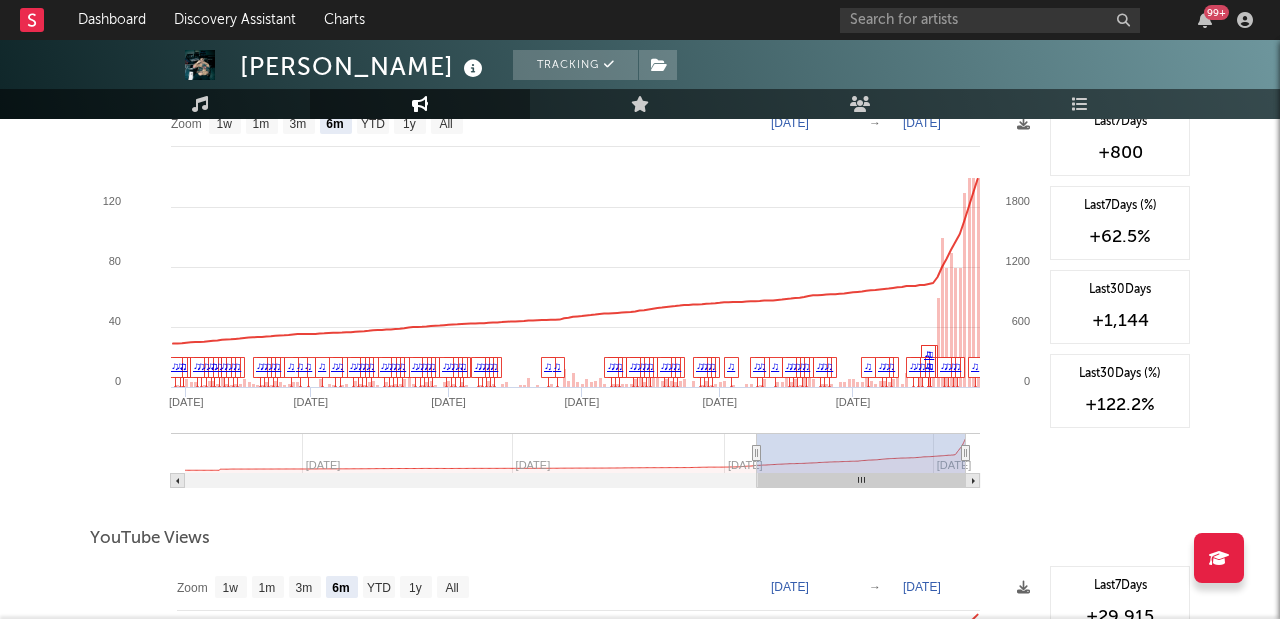scroll, scrollTop: 1618, scrollLeft: 0, axis: vertical 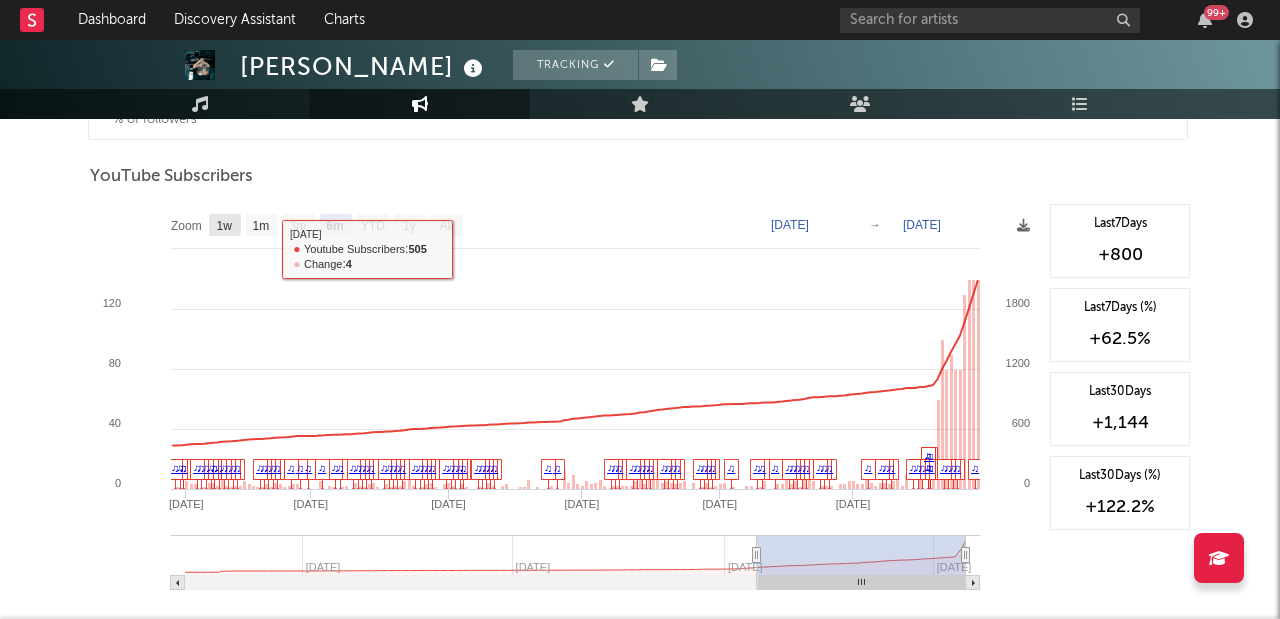 click on "1w" 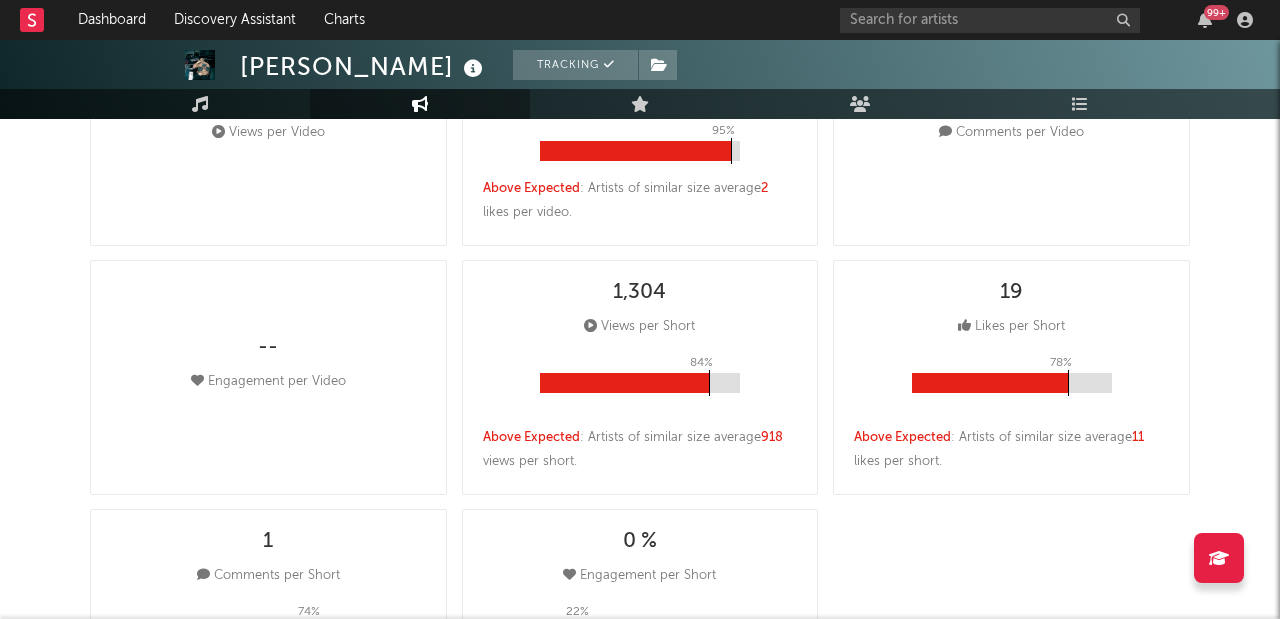 scroll, scrollTop: 0, scrollLeft: 0, axis: both 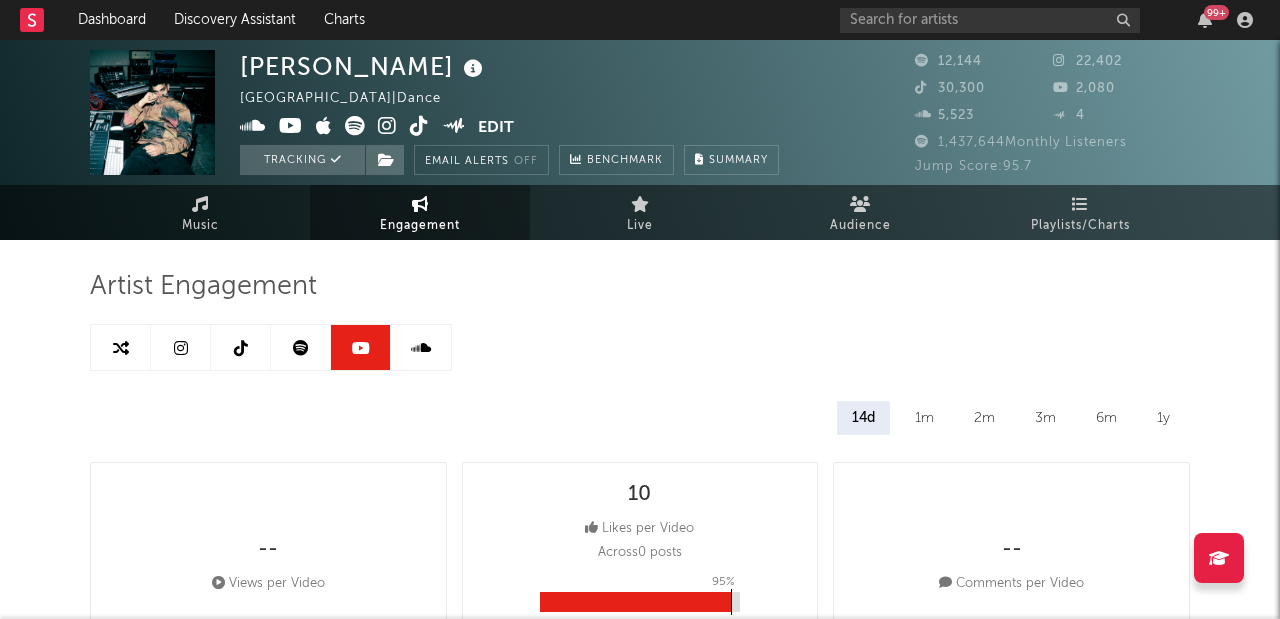 click at bounding box center (301, 348) 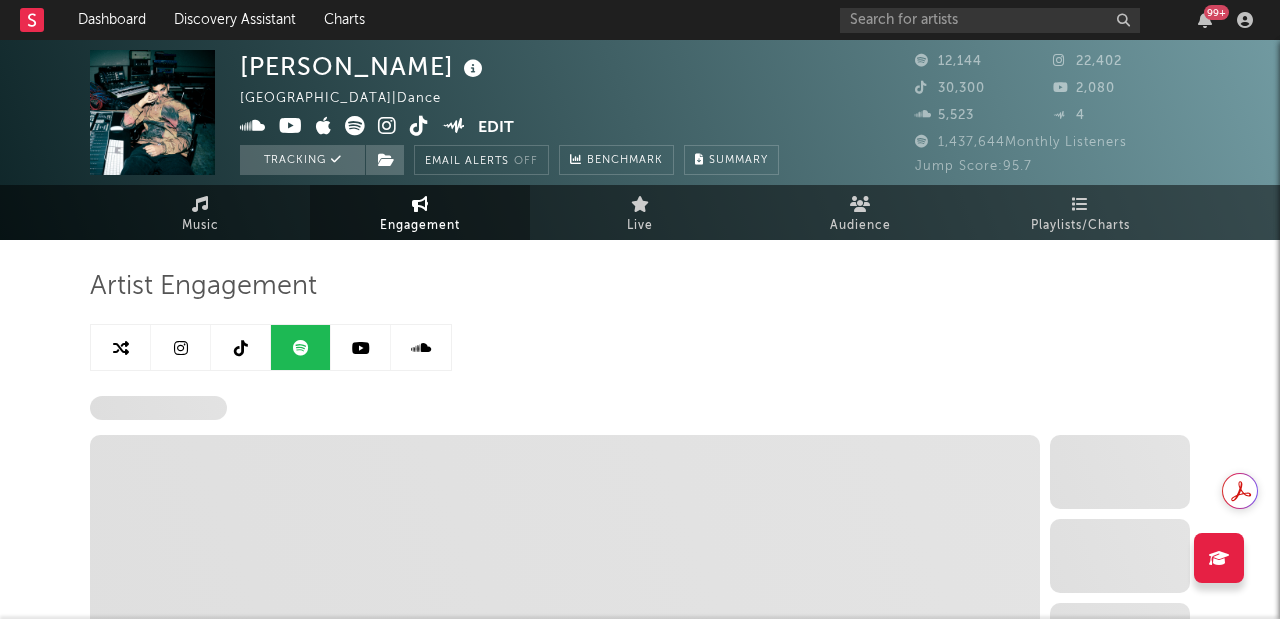 select on "6m" 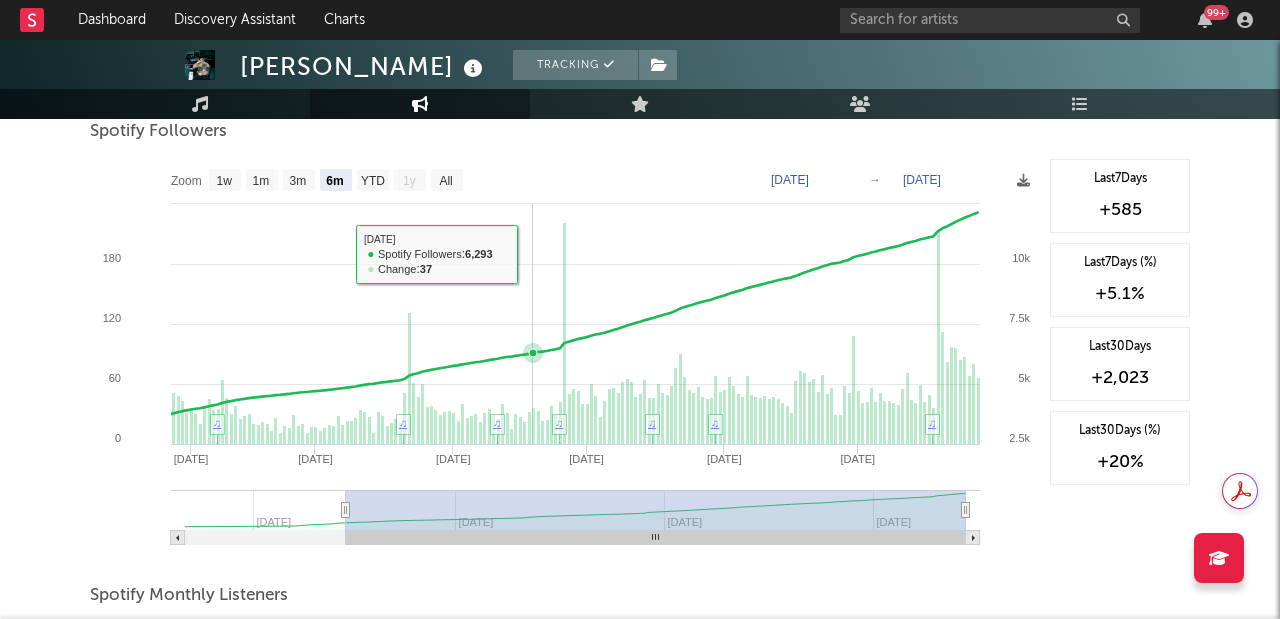 scroll, scrollTop: 154, scrollLeft: 0, axis: vertical 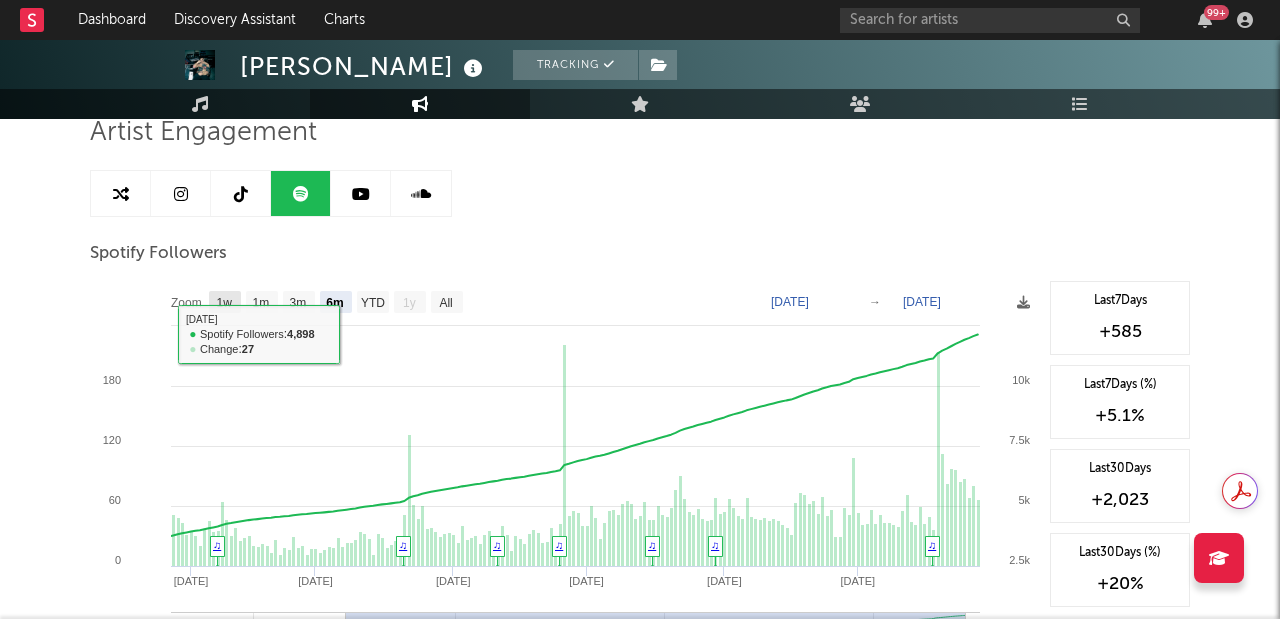 click on "1w" 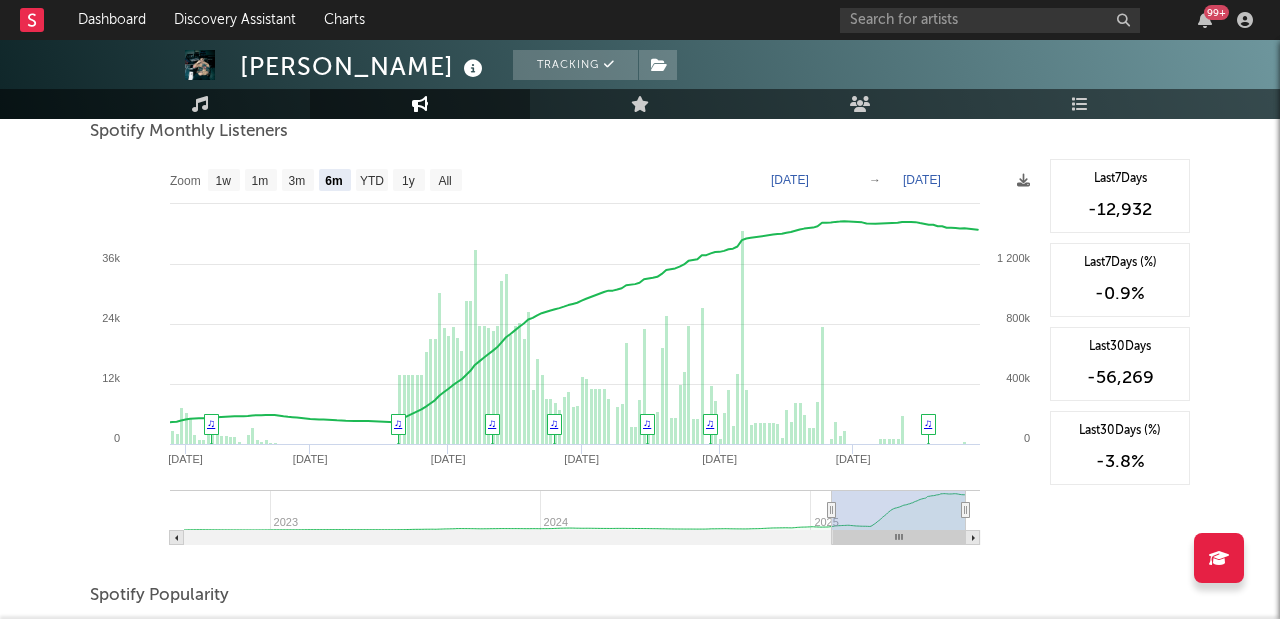 scroll, scrollTop: 722, scrollLeft: 0, axis: vertical 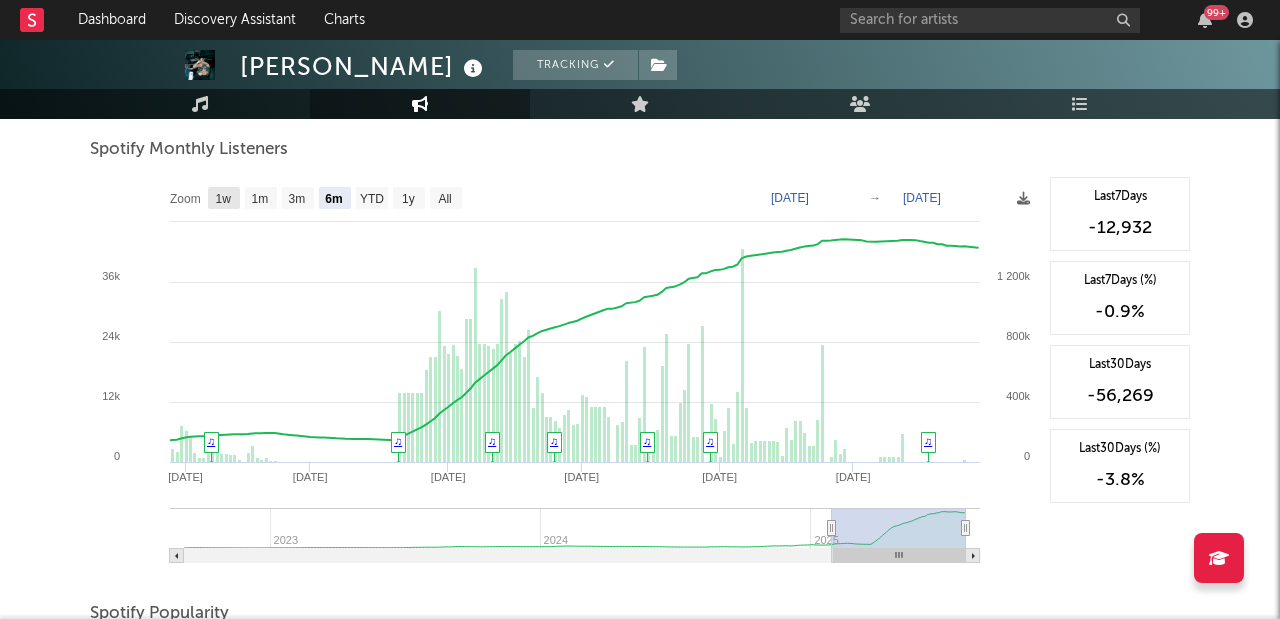 click on "1w" 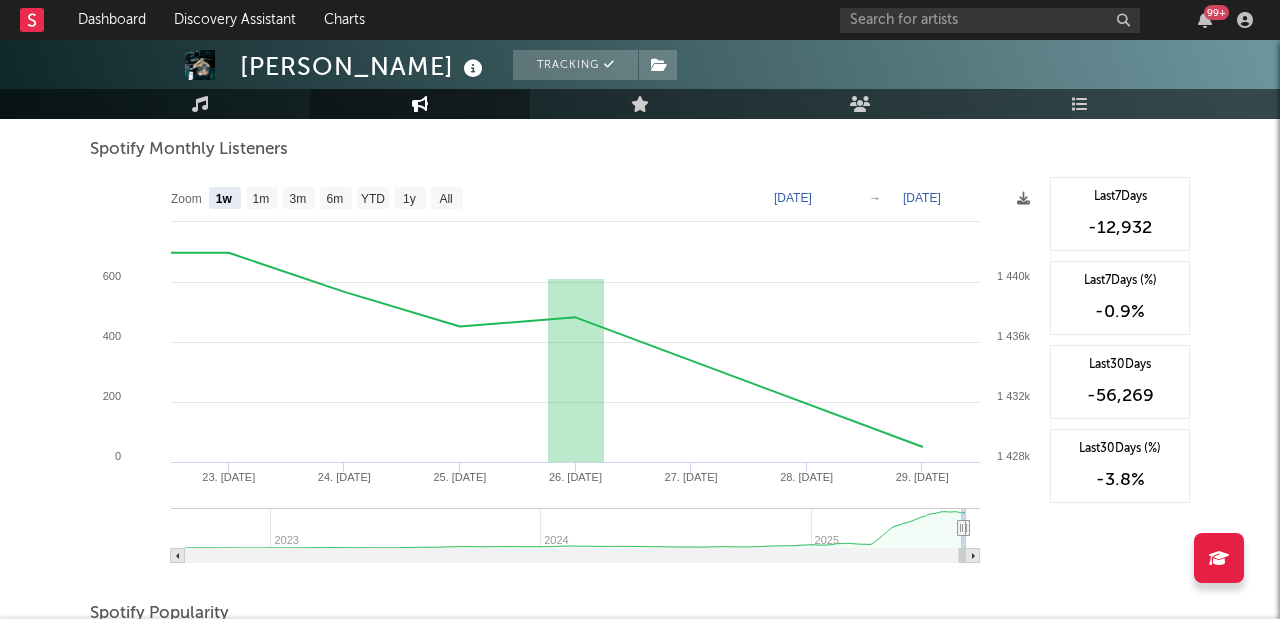 scroll, scrollTop: 0, scrollLeft: 0, axis: both 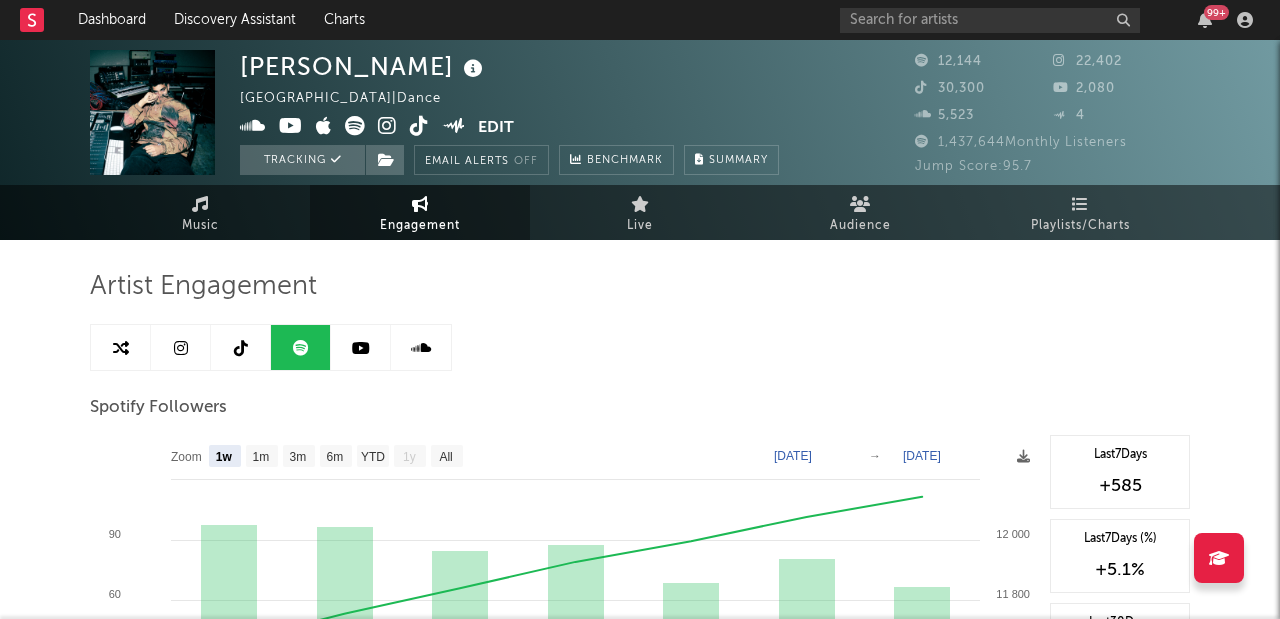 click at bounding box center [421, 347] 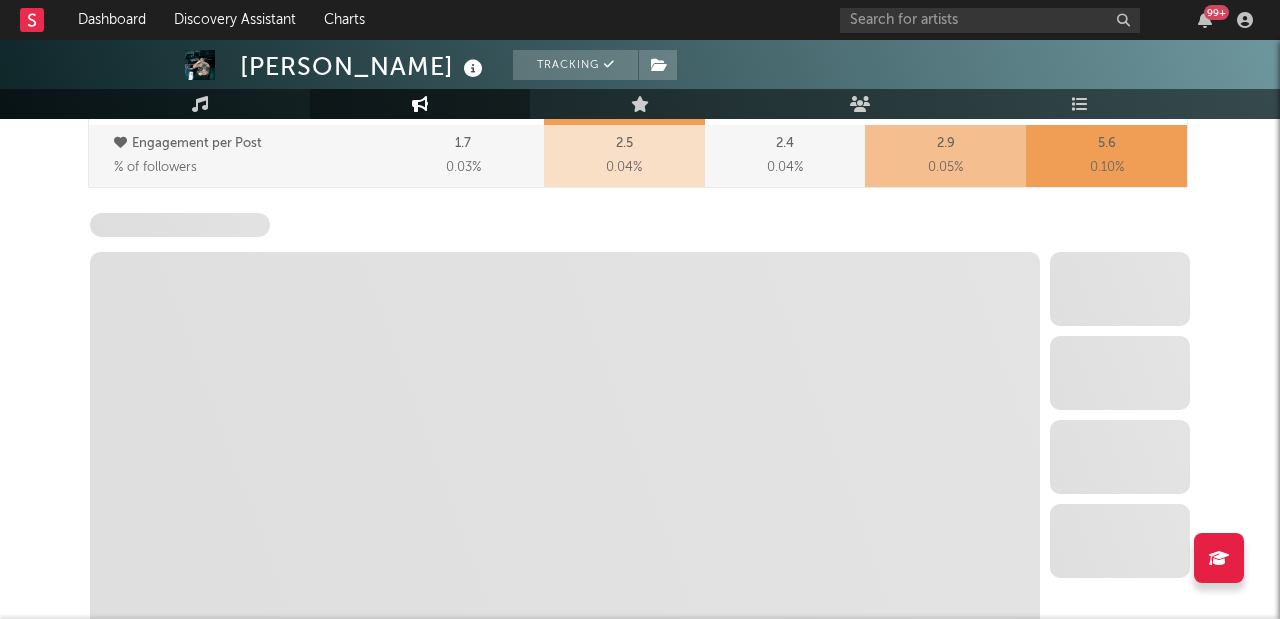 select on "6m" 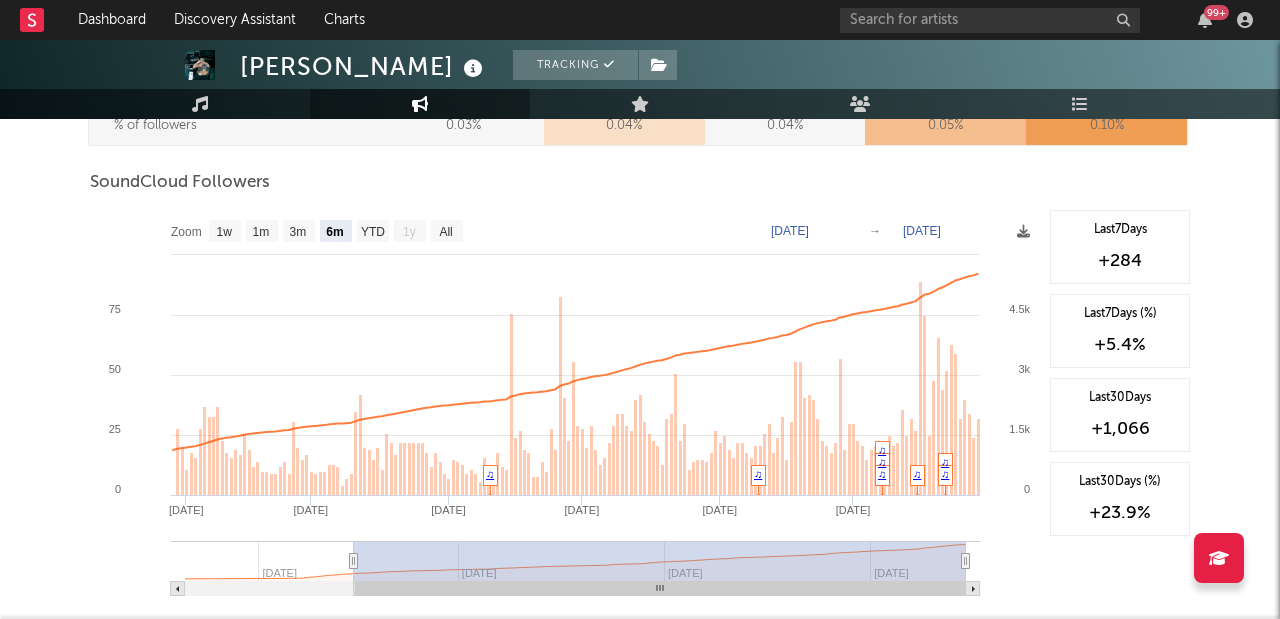 scroll, scrollTop: 1149, scrollLeft: 0, axis: vertical 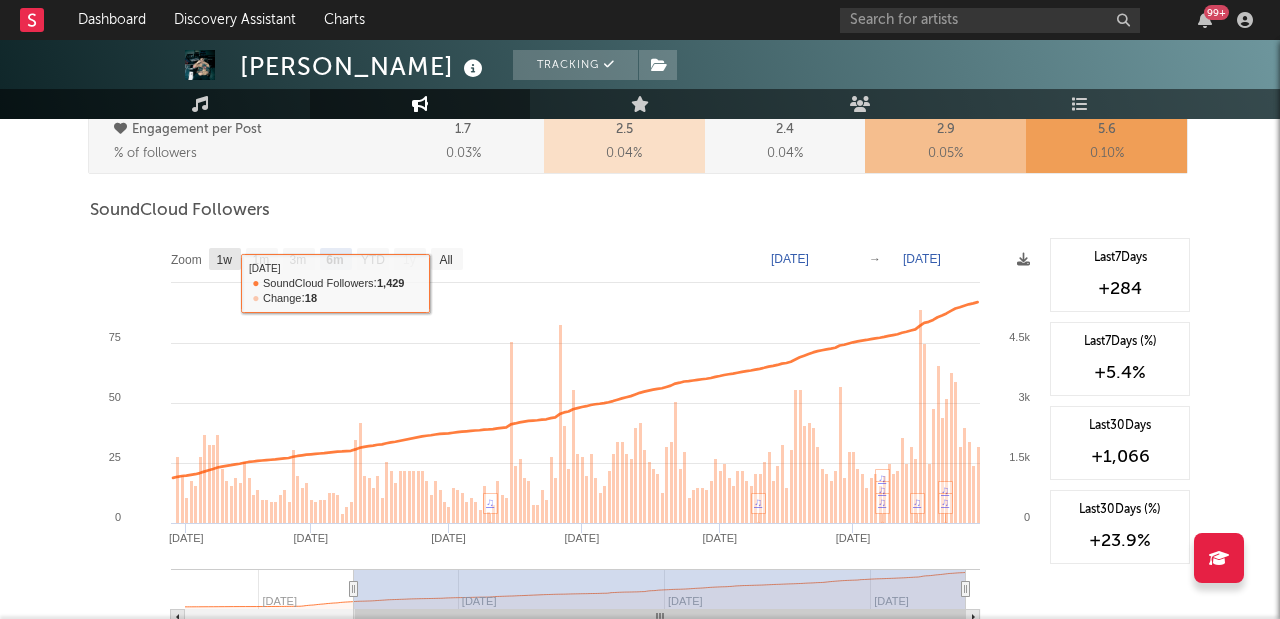 click 